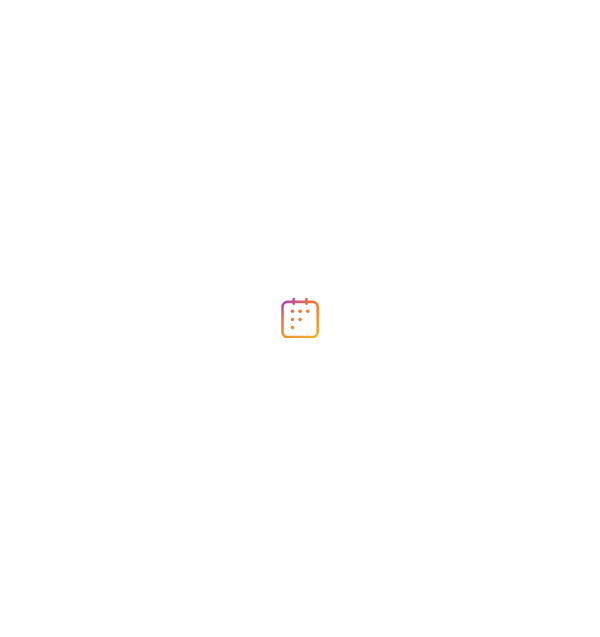 scroll, scrollTop: 0, scrollLeft: 0, axis: both 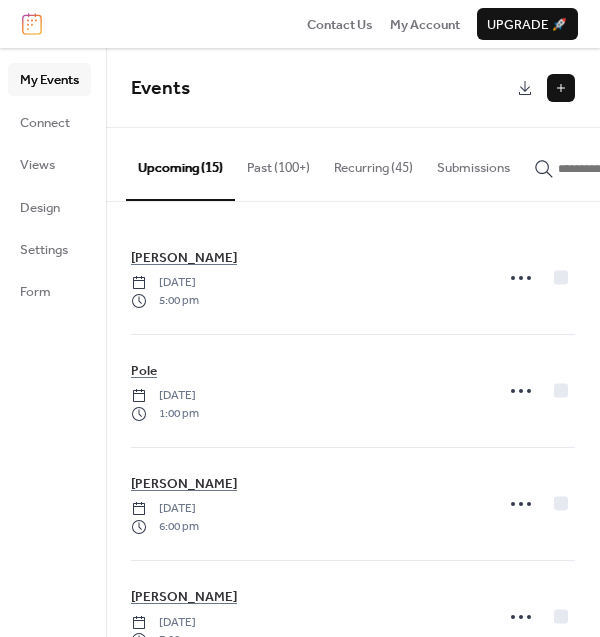 click at bounding box center (561, 88) 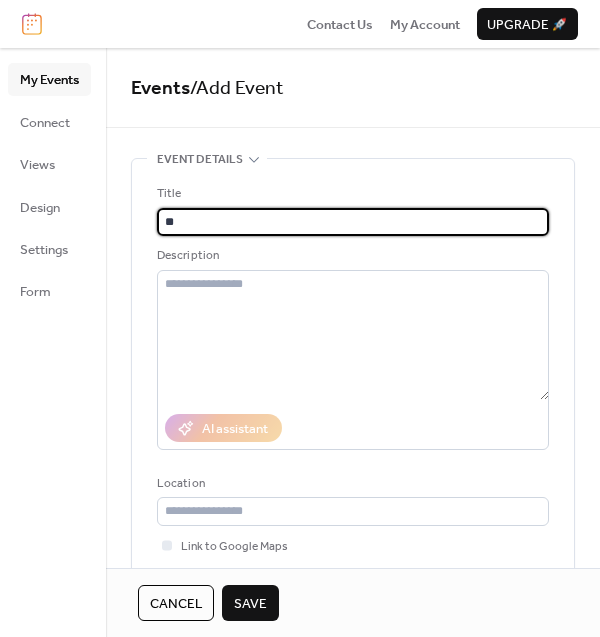 type on "*" 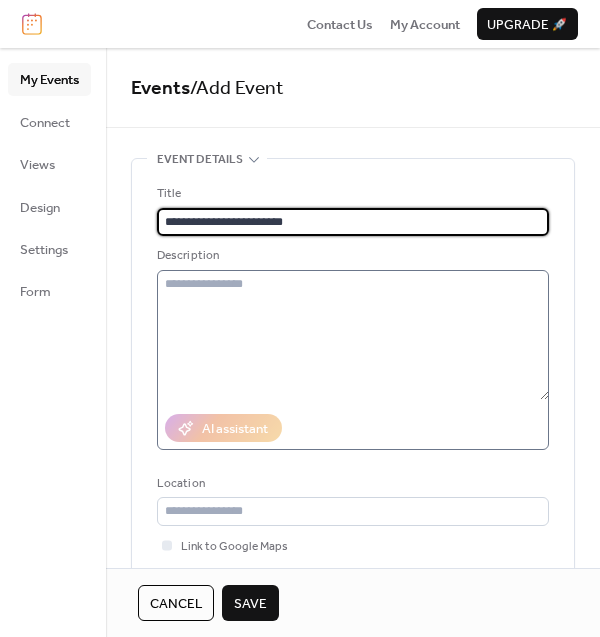 scroll, scrollTop: 124, scrollLeft: 0, axis: vertical 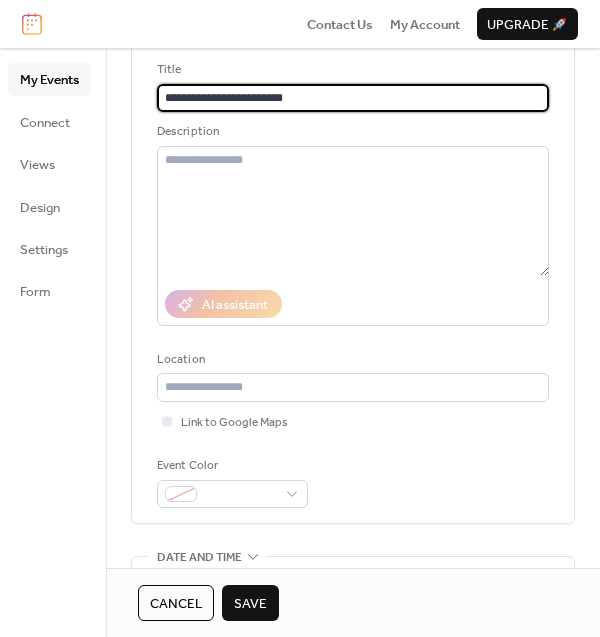 drag, startPoint x: 217, startPoint y: 92, endPoint x: 113, endPoint y: 81, distance: 104.58012 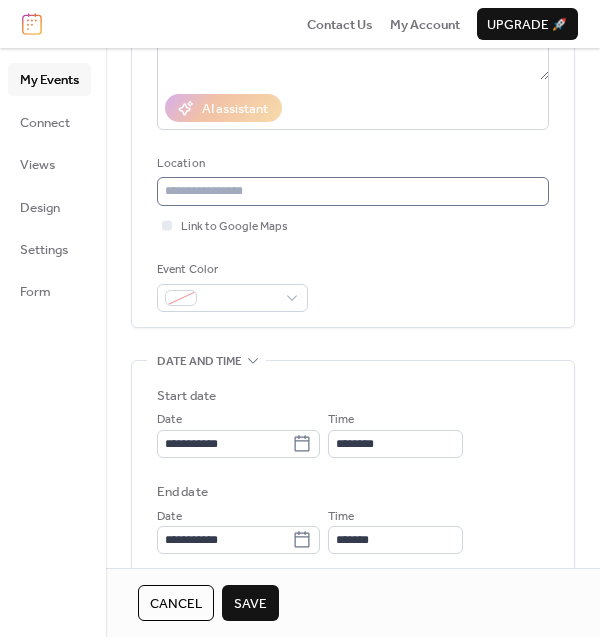 scroll, scrollTop: 375, scrollLeft: 0, axis: vertical 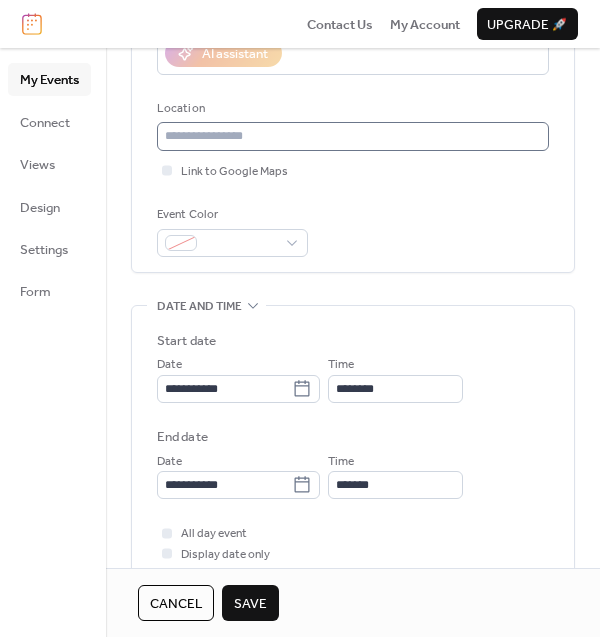 type on "**********" 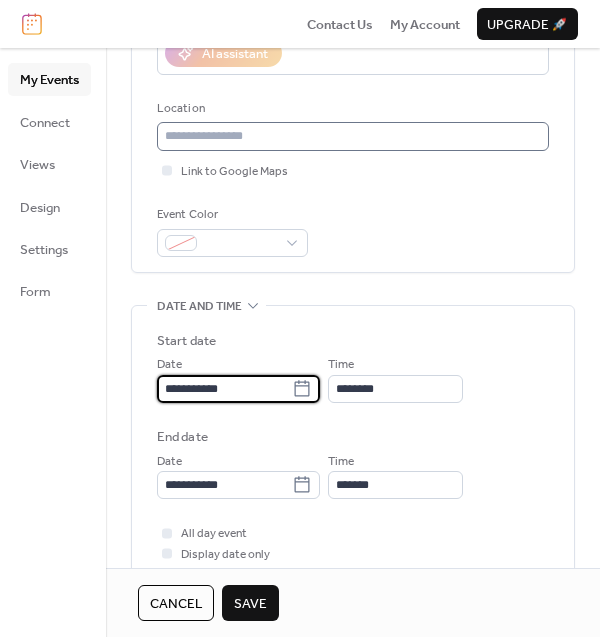 click on "**********" at bounding box center [224, 389] 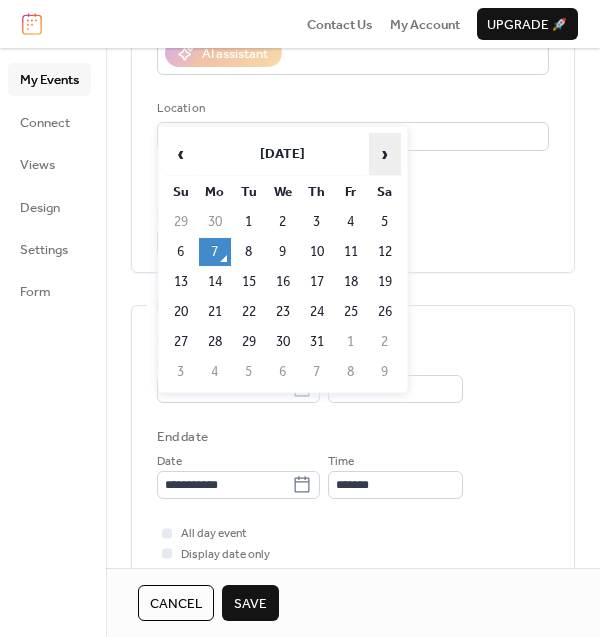 click on "›" at bounding box center (385, 154) 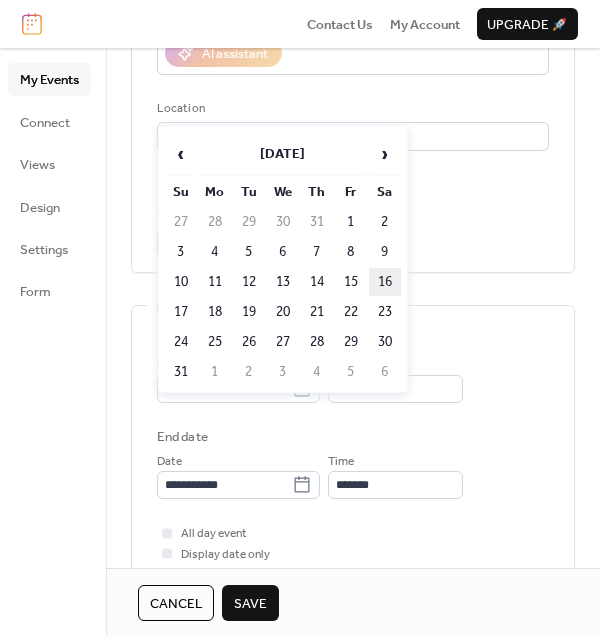 click on "16" at bounding box center (385, 282) 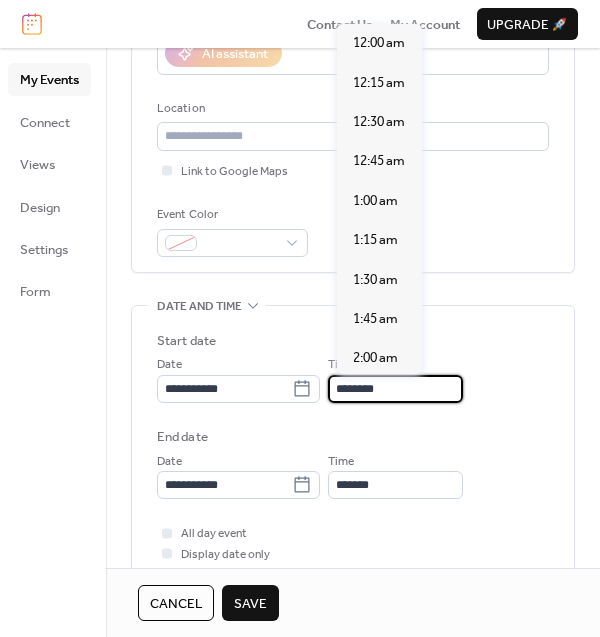 click on "********" at bounding box center (395, 389) 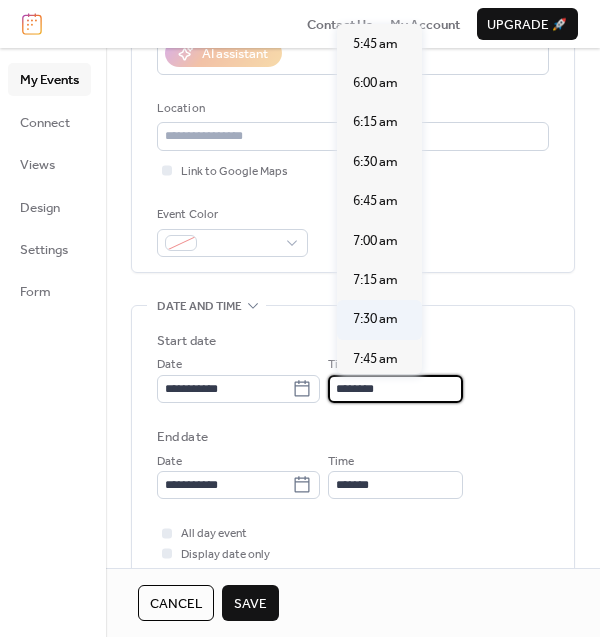 scroll, scrollTop: 1031, scrollLeft: 0, axis: vertical 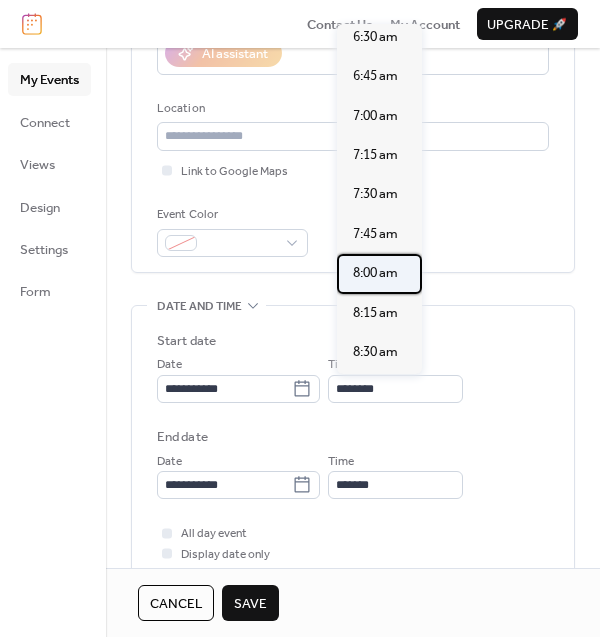 click on "8:00 am" at bounding box center (375, 273) 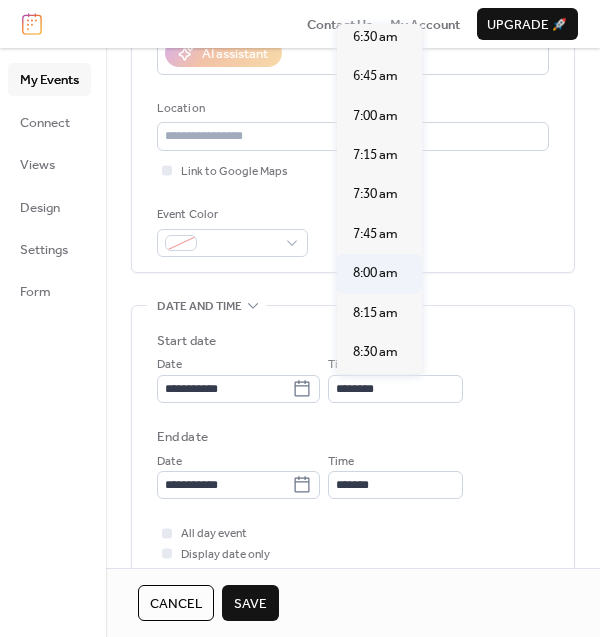 type on "*******" 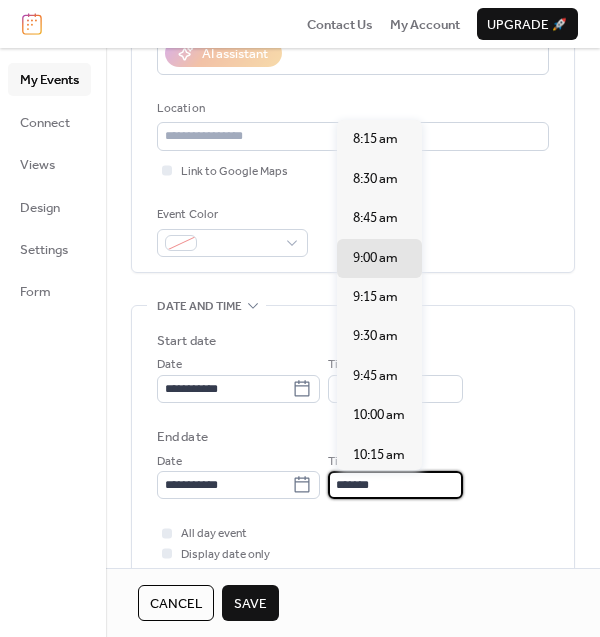 click on "*******" at bounding box center (395, 485) 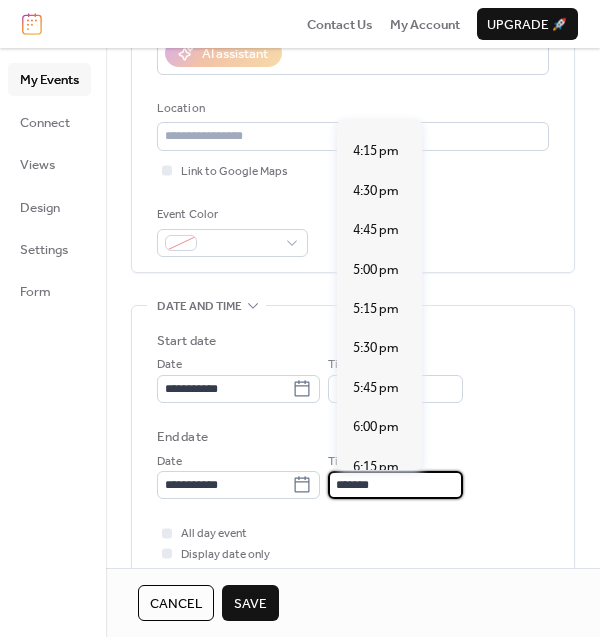 scroll, scrollTop: 1250, scrollLeft: 0, axis: vertical 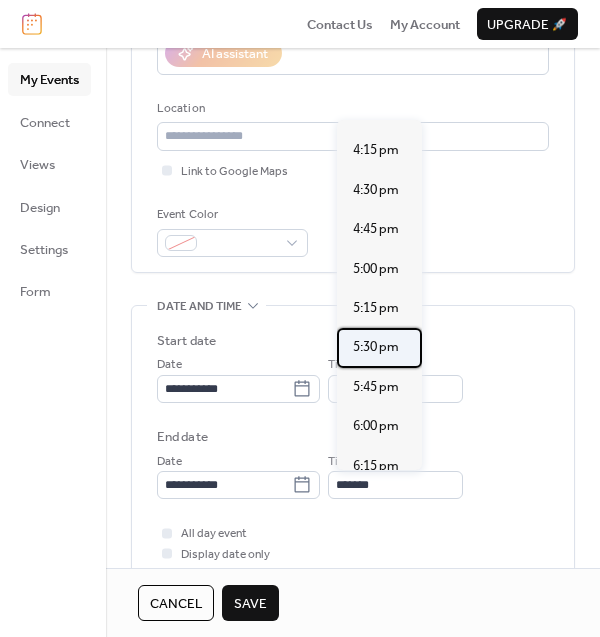 click on "5:30 pm" at bounding box center [376, 347] 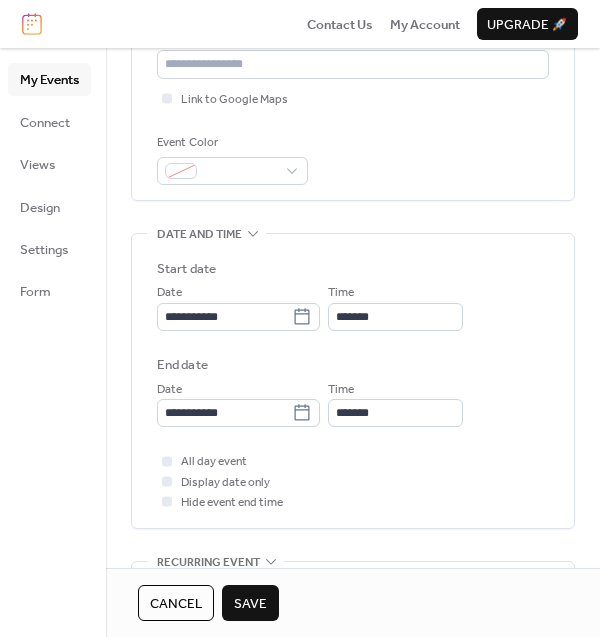 scroll, scrollTop: 499, scrollLeft: 0, axis: vertical 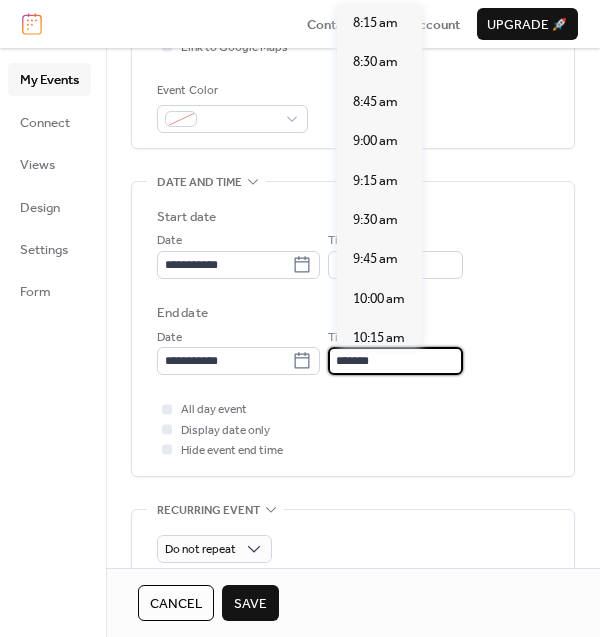 click on "*******" at bounding box center [395, 361] 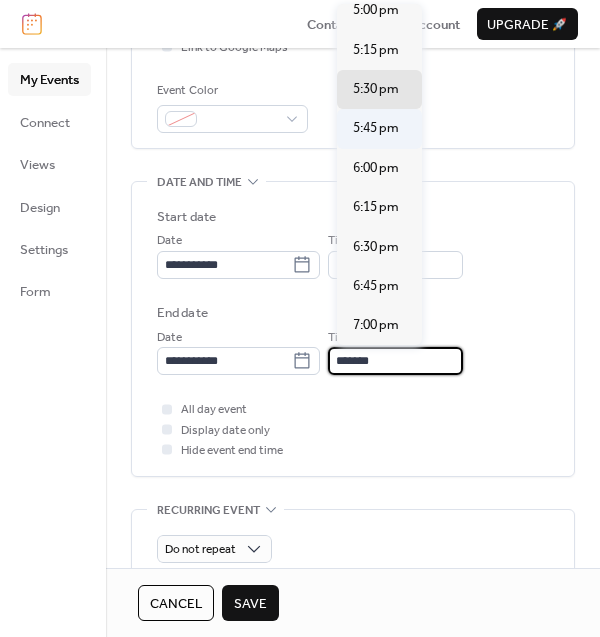 scroll, scrollTop: 1345, scrollLeft: 0, axis: vertical 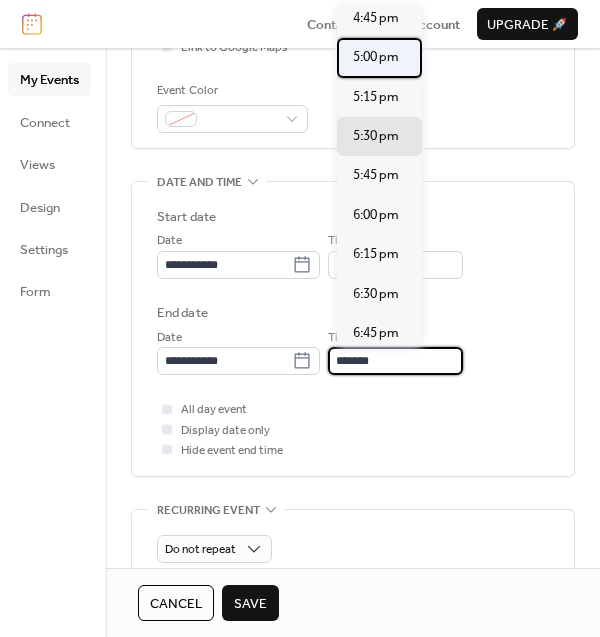 click on "5:00 pm" at bounding box center (376, 57) 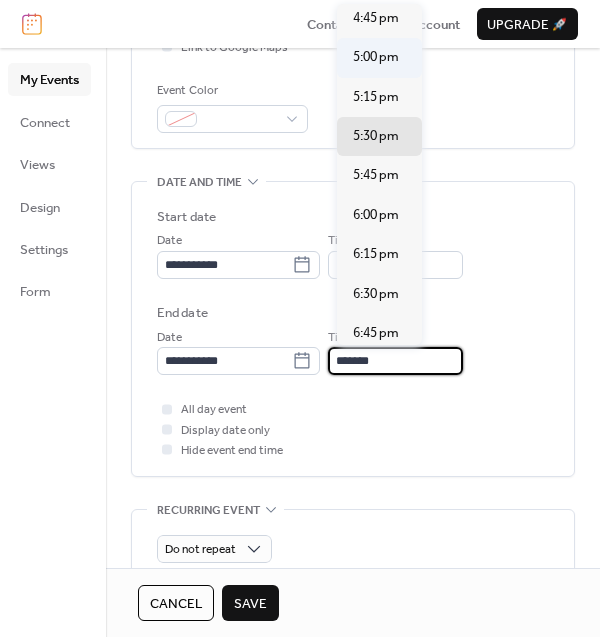 type on "*******" 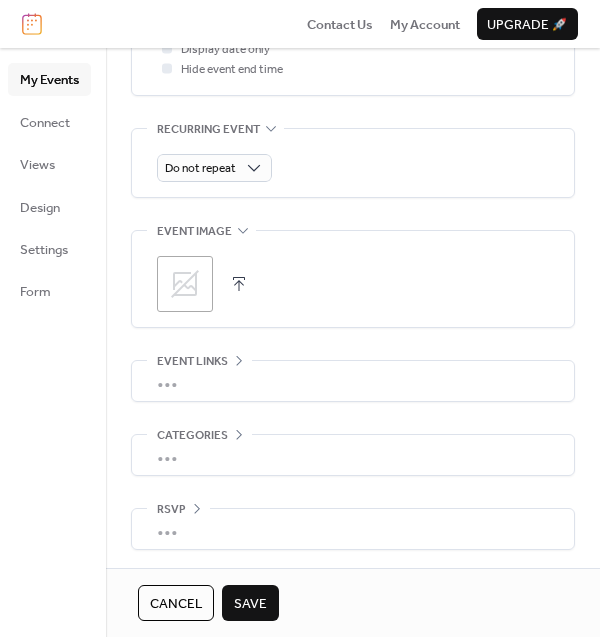 scroll, scrollTop: 881, scrollLeft: 0, axis: vertical 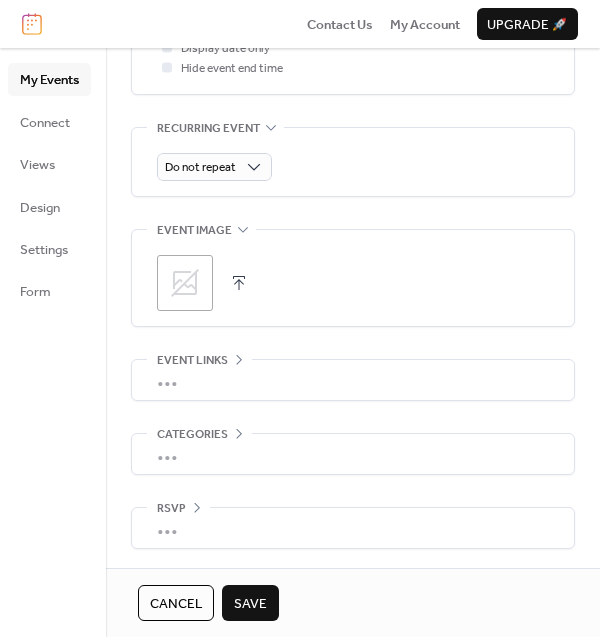 click on "Save" at bounding box center (250, 603) 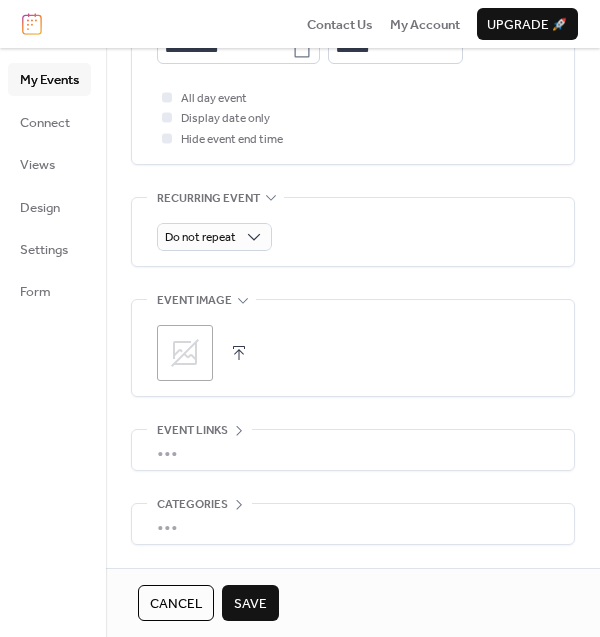 scroll, scrollTop: 951, scrollLeft: 0, axis: vertical 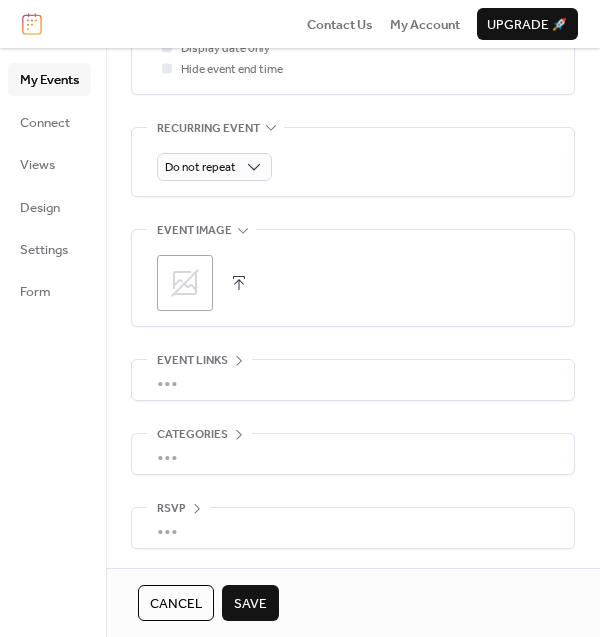click on "Save" at bounding box center (250, 604) 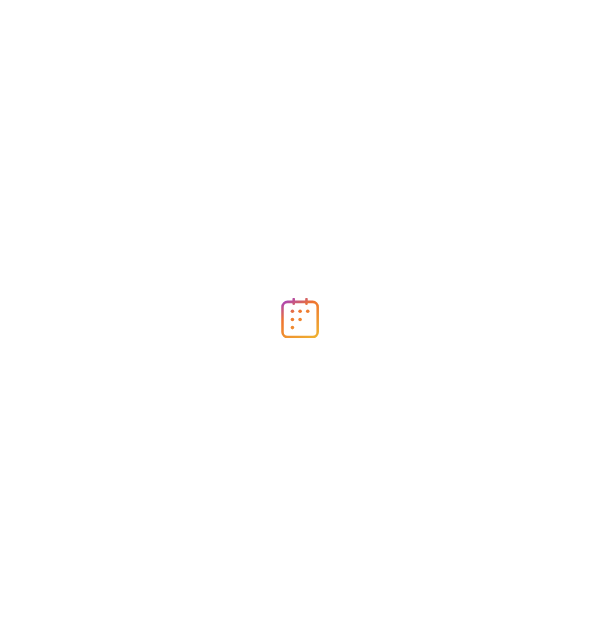 scroll, scrollTop: 0, scrollLeft: 0, axis: both 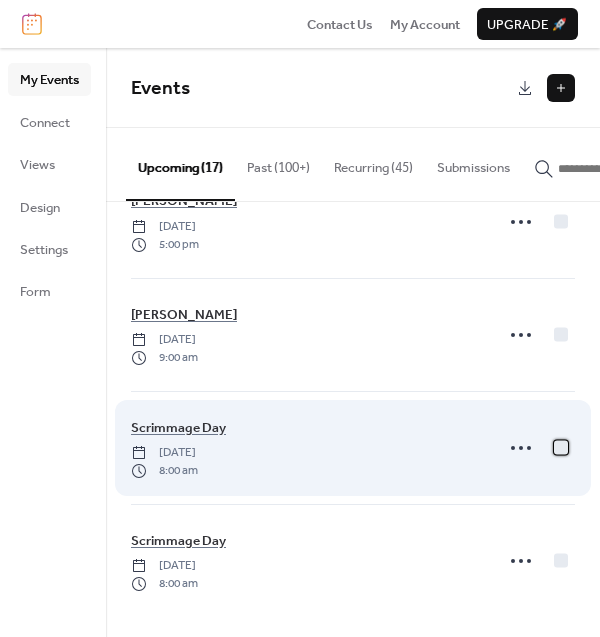 drag, startPoint x: 553, startPoint y: 453, endPoint x: 477, endPoint y: 458, distance: 76.1643 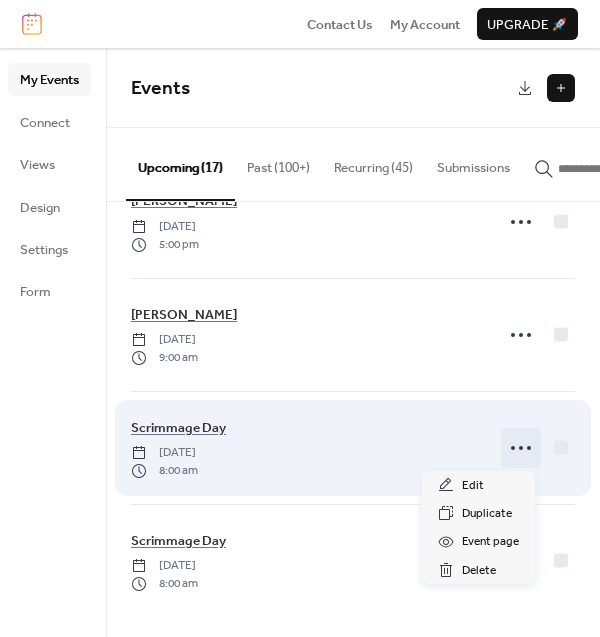 click 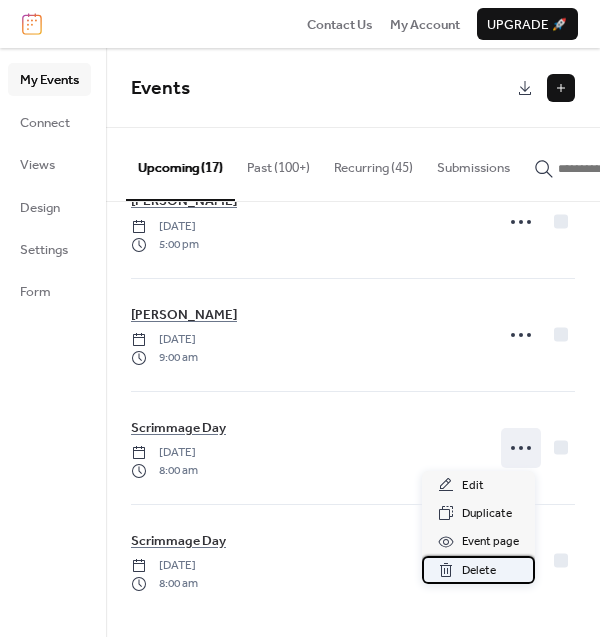 click on "Delete" at bounding box center (478, 570) 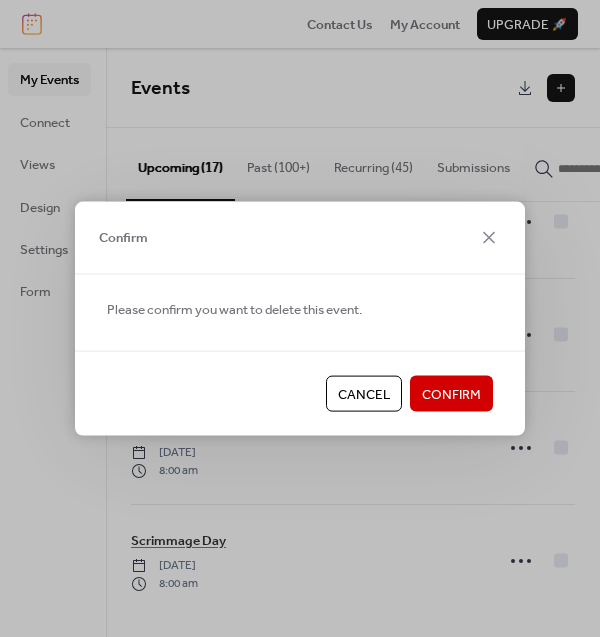 click on "Confirm" at bounding box center (451, 395) 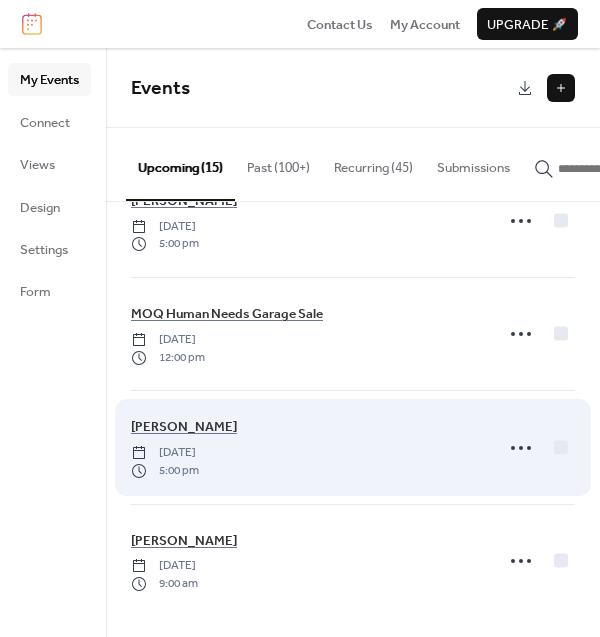 scroll, scrollTop: 1311, scrollLeft: 0, axis: vertical 